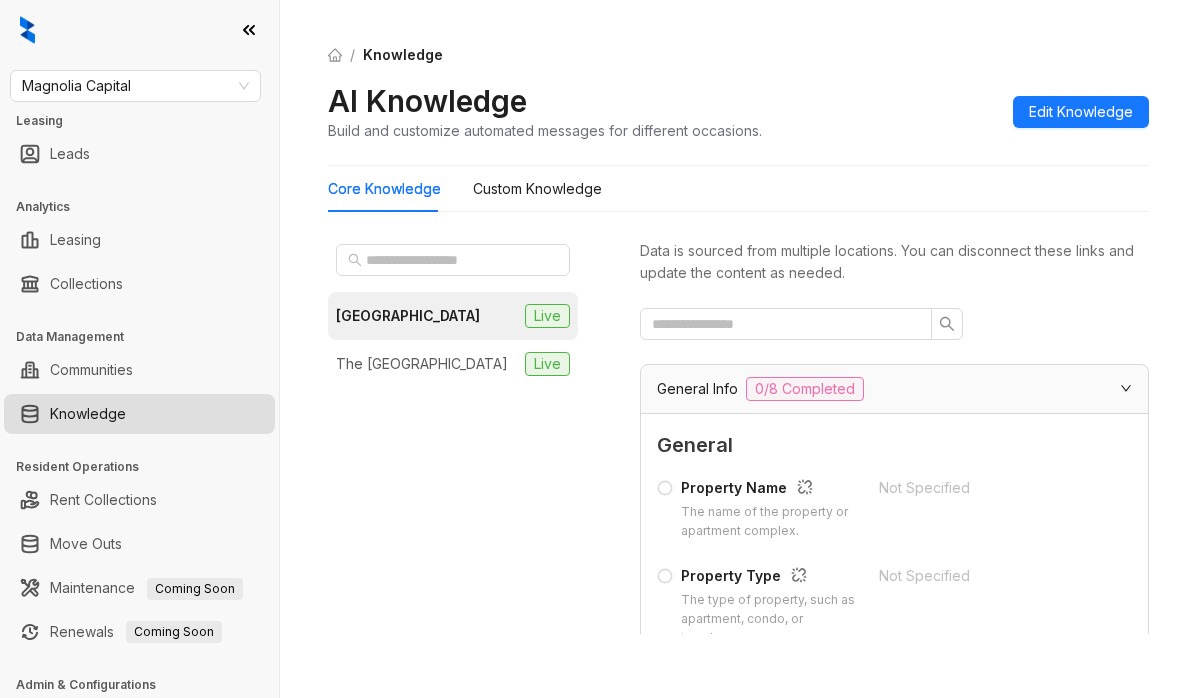 scroll, scrollTop: 0, scrollLeft: 0, axis: both 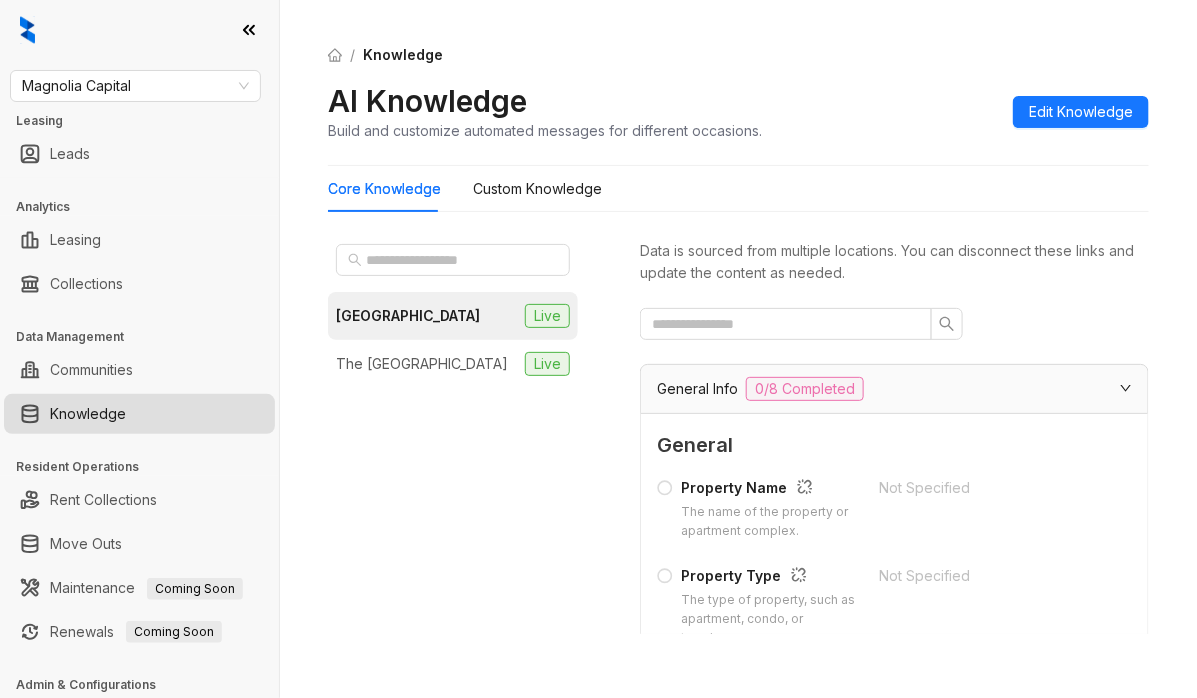 click on "Magnolia Capital Leasing Leads Analytics Leasing Collections Data Management Communities Knowledge Resident Operations Rent Collections Move Outs Maintenance Coming Soon Renewals Coming Soon Admin & Configurations Team Voice AI" at bounding box center (139, 349) 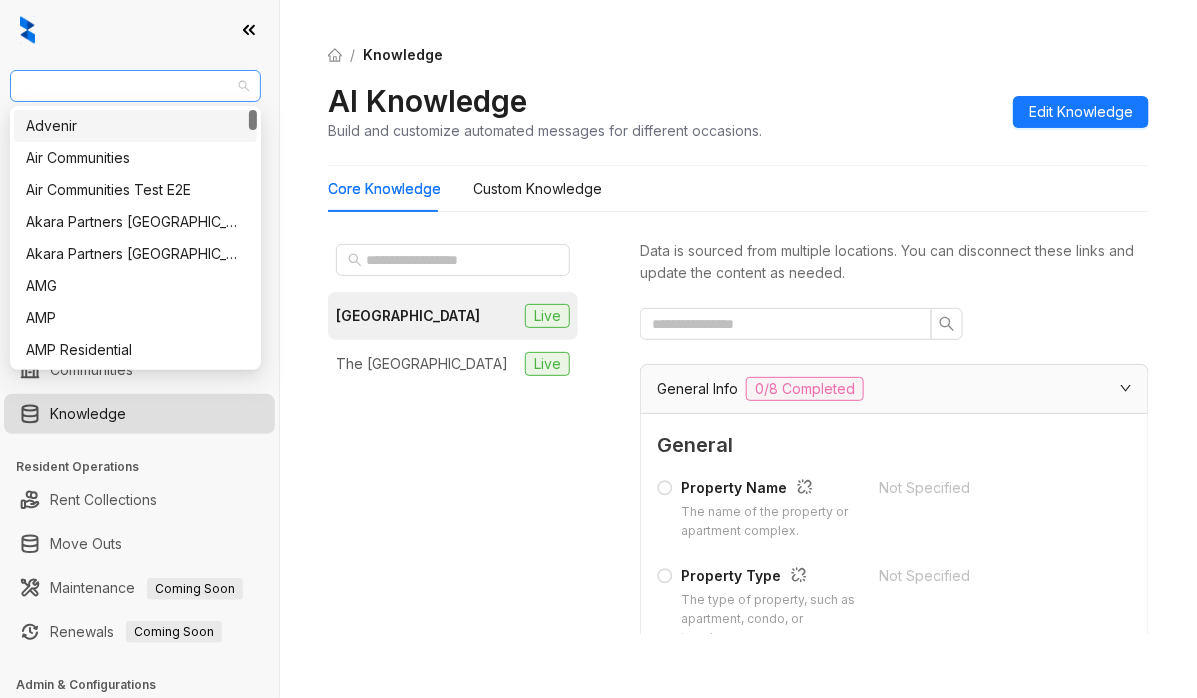 click on "Magnolia Capital" at bounding box center (135, 86) 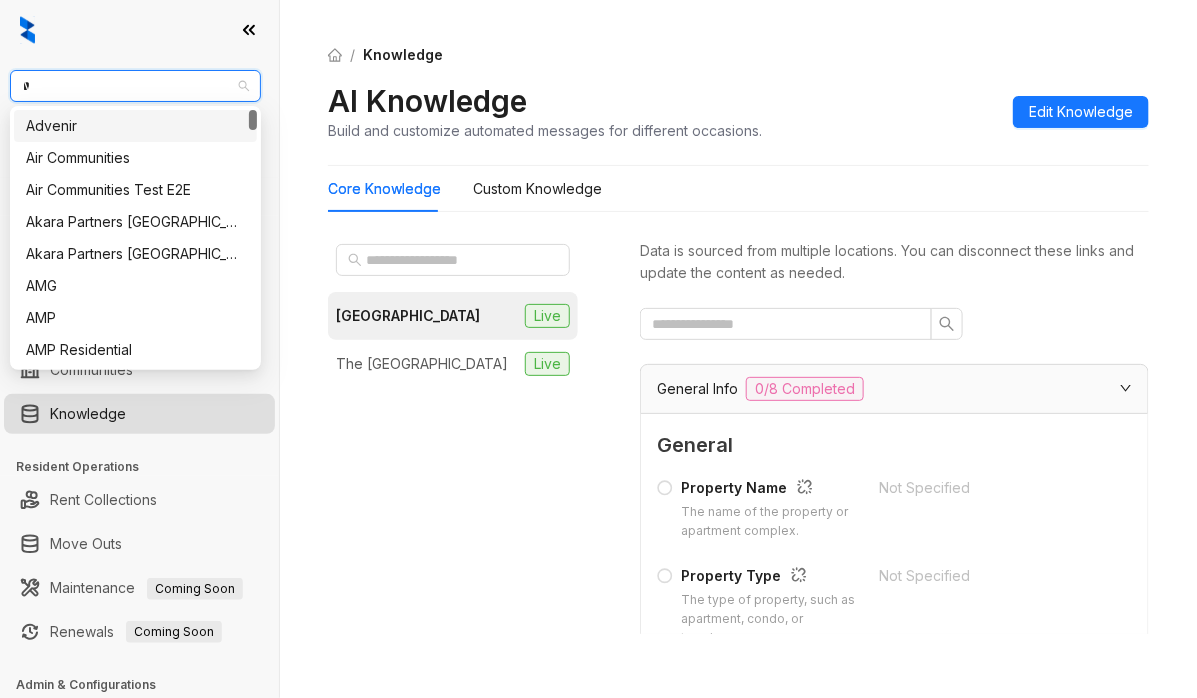 type on "**" 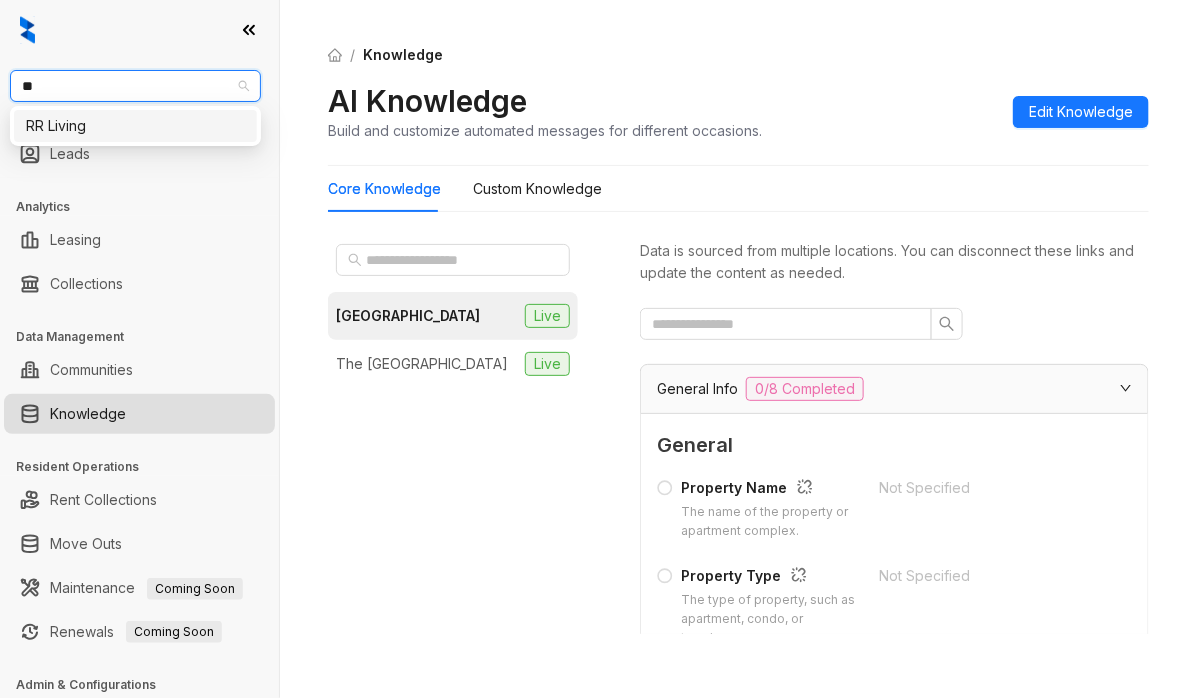 click on "RR Living" at bounding box center (135, 126) 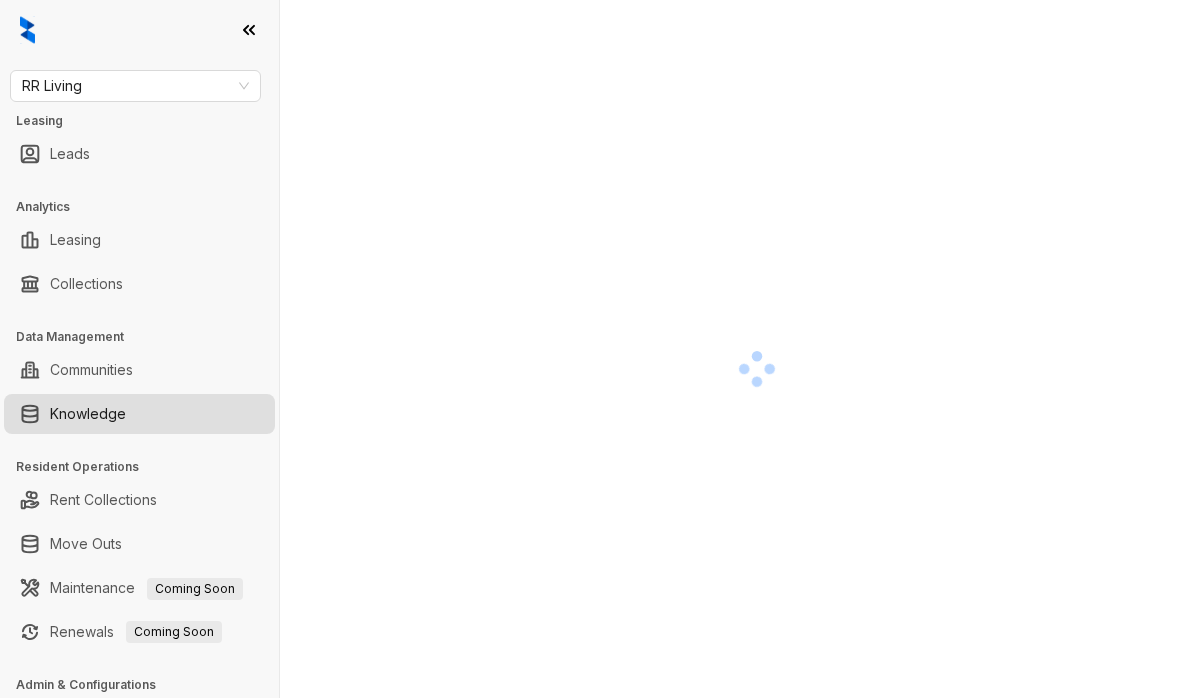 scroll, scrollTop: 0, scrollLeft: 0, axis: both 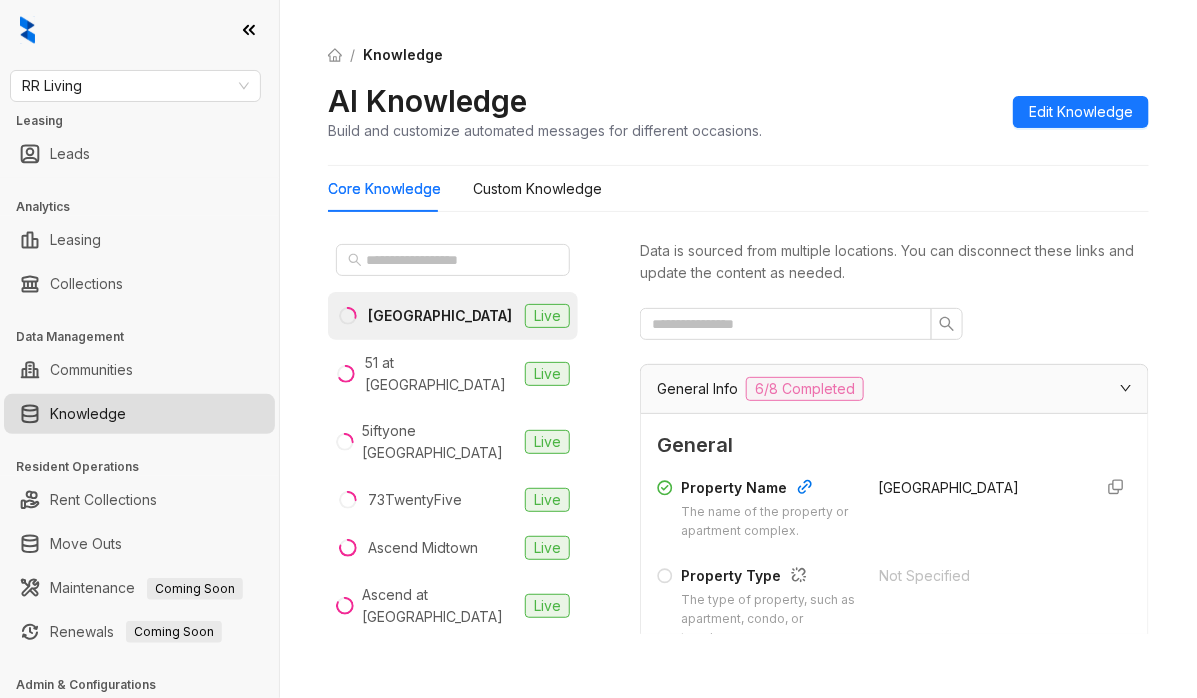 click at bounding box center [453, 260] 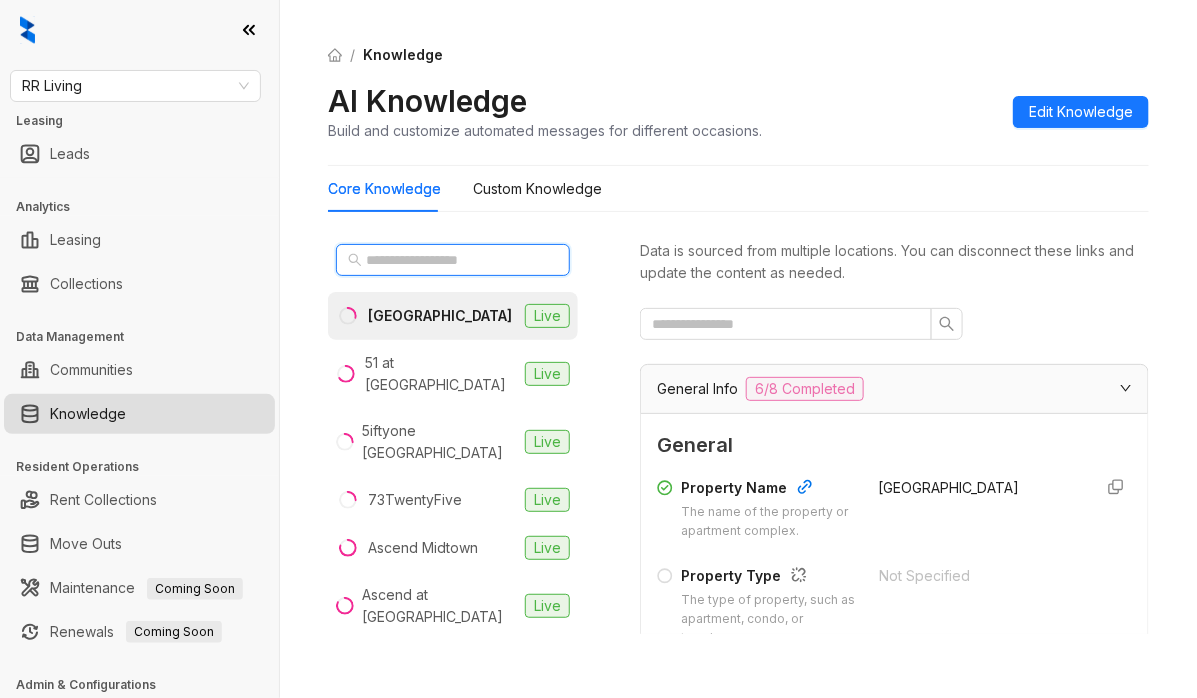 click at bounding box center (454, 260) 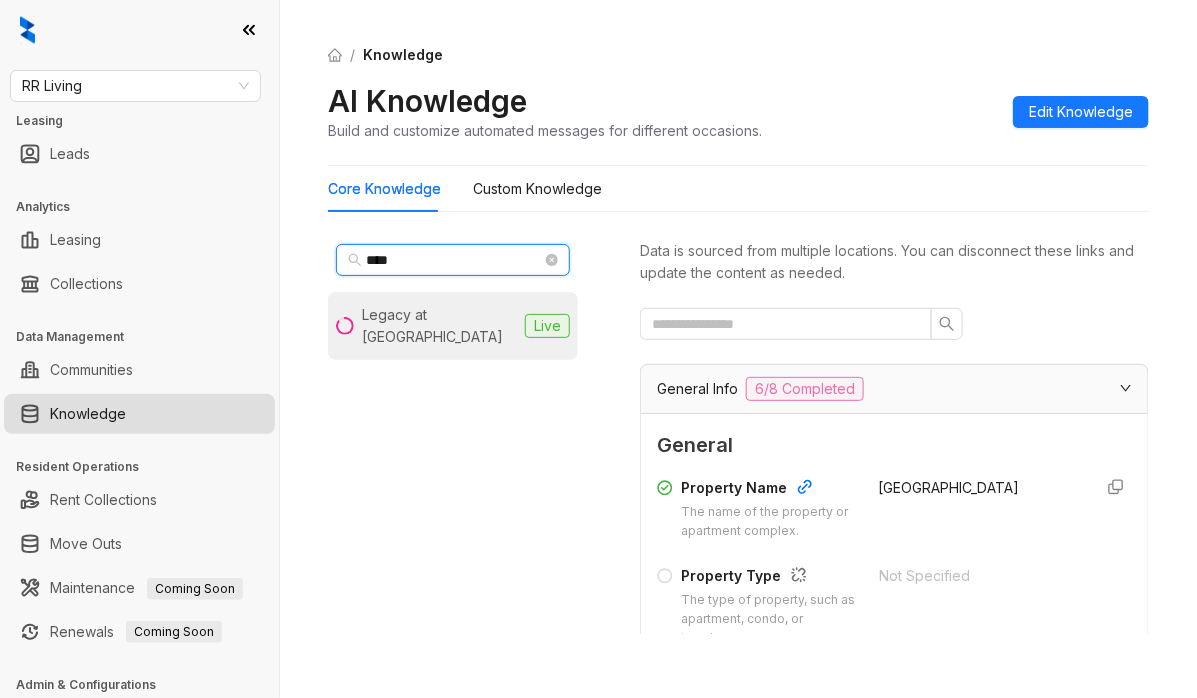 type on "****" 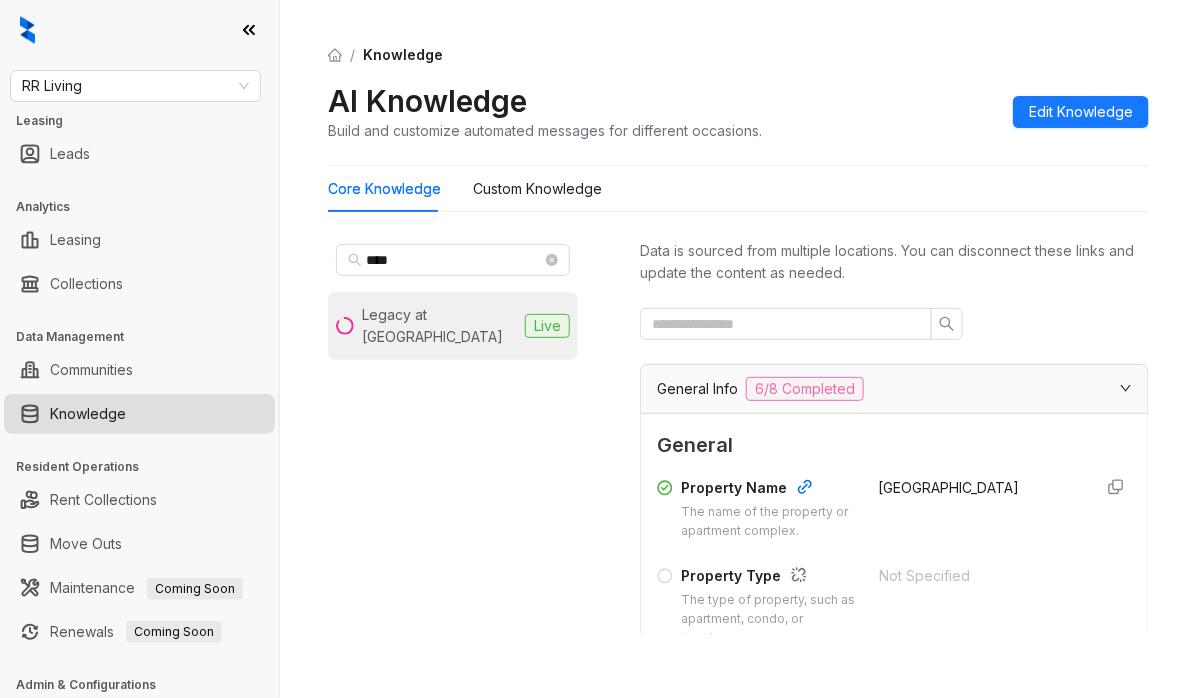 click on "Legacy at [GEOGRAPHIC_DATA]" at bounding box center [439, 326] 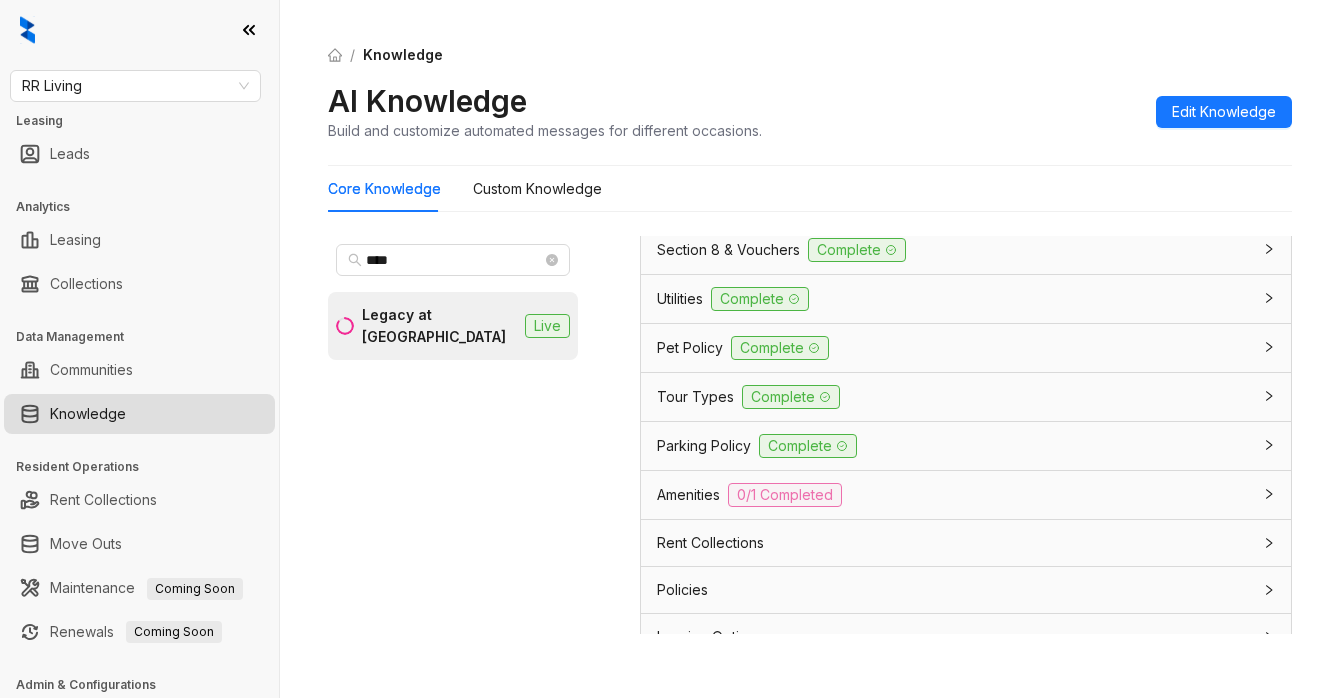scroll, scrollTop: 1933, scrollLeft: 0, axis: vertical 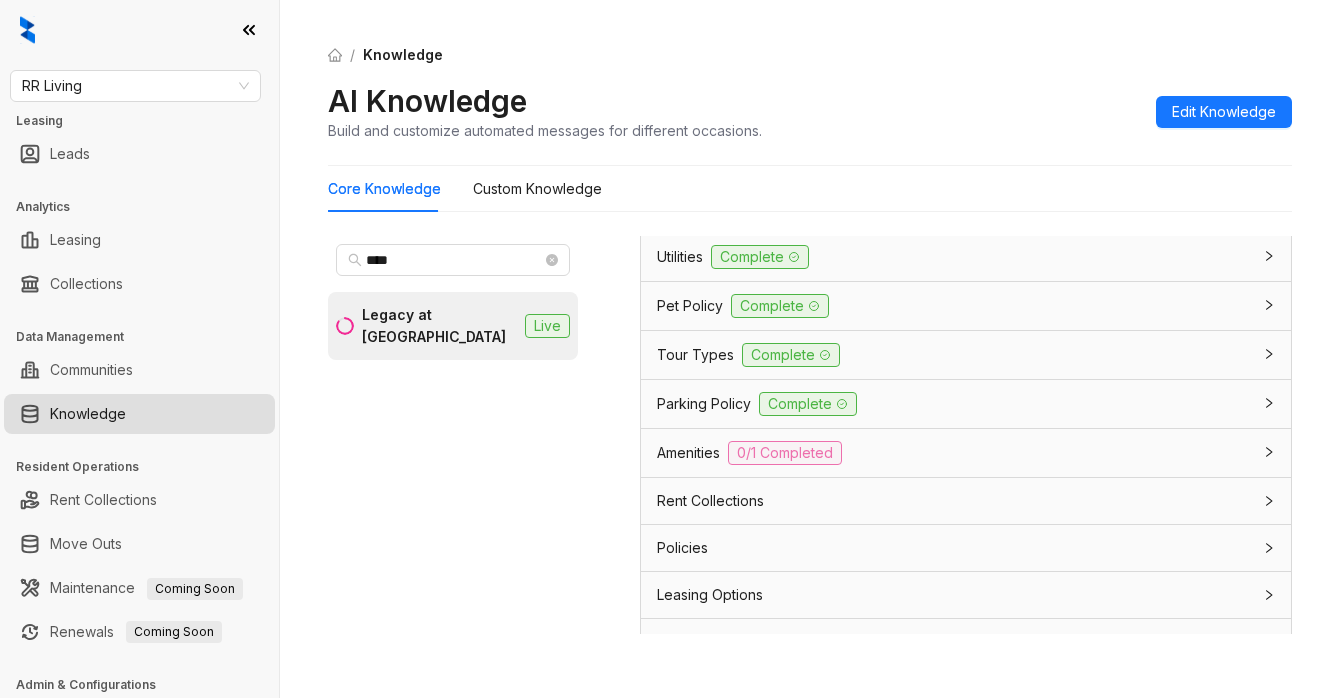 click on "Utilities Complete" at bounding box center [954, 257] 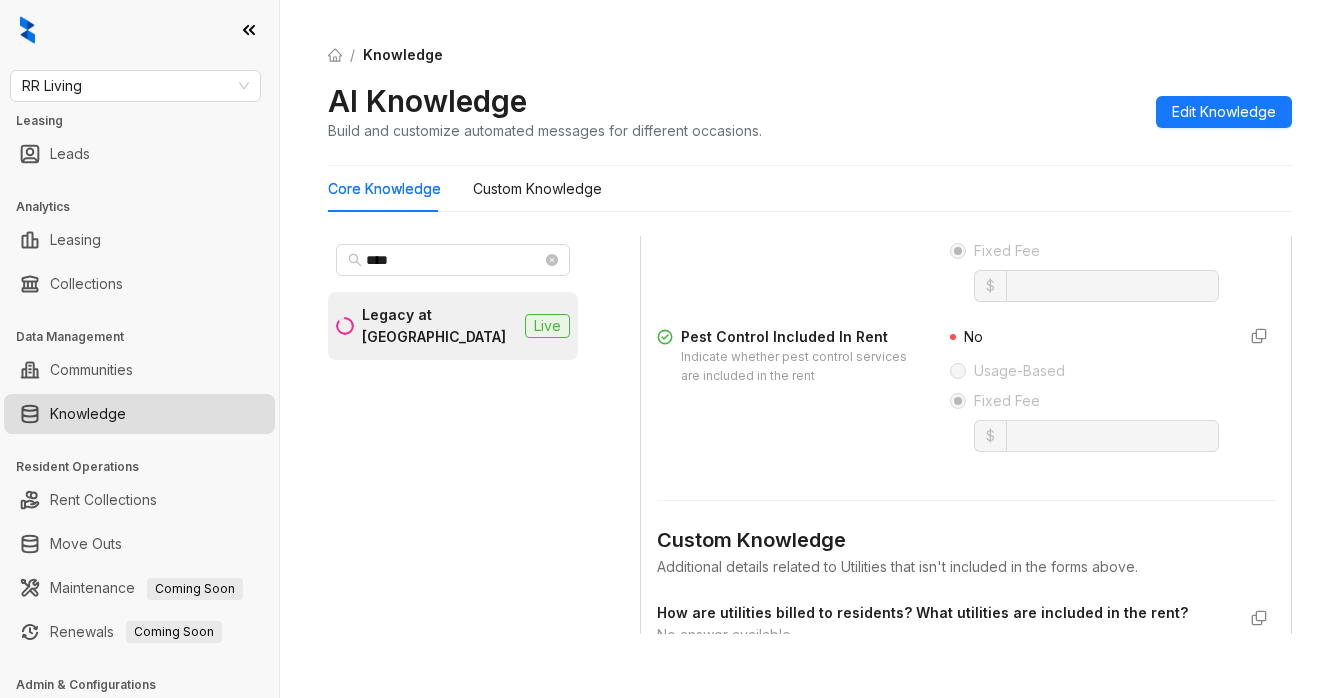 scroll, scrollTop: 2558, scrollLeft: 0, axis: vertical 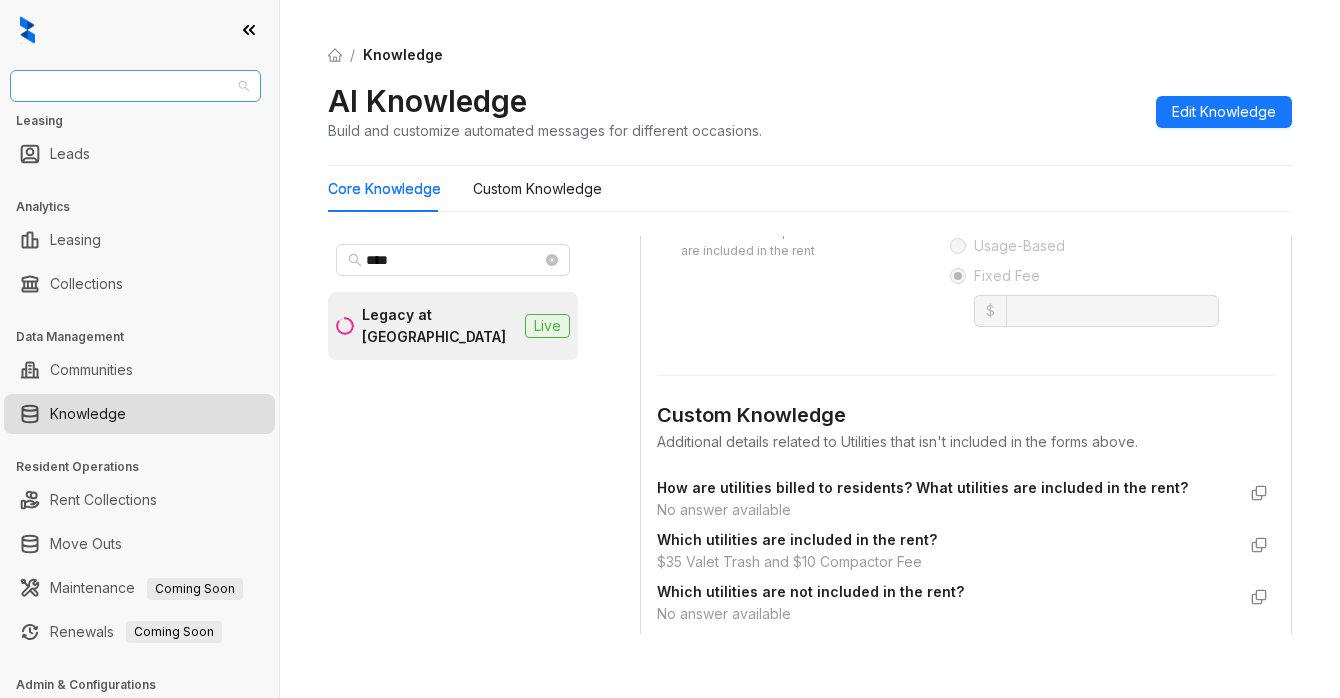 click on "RR Living" at bounding box center [135, 86] 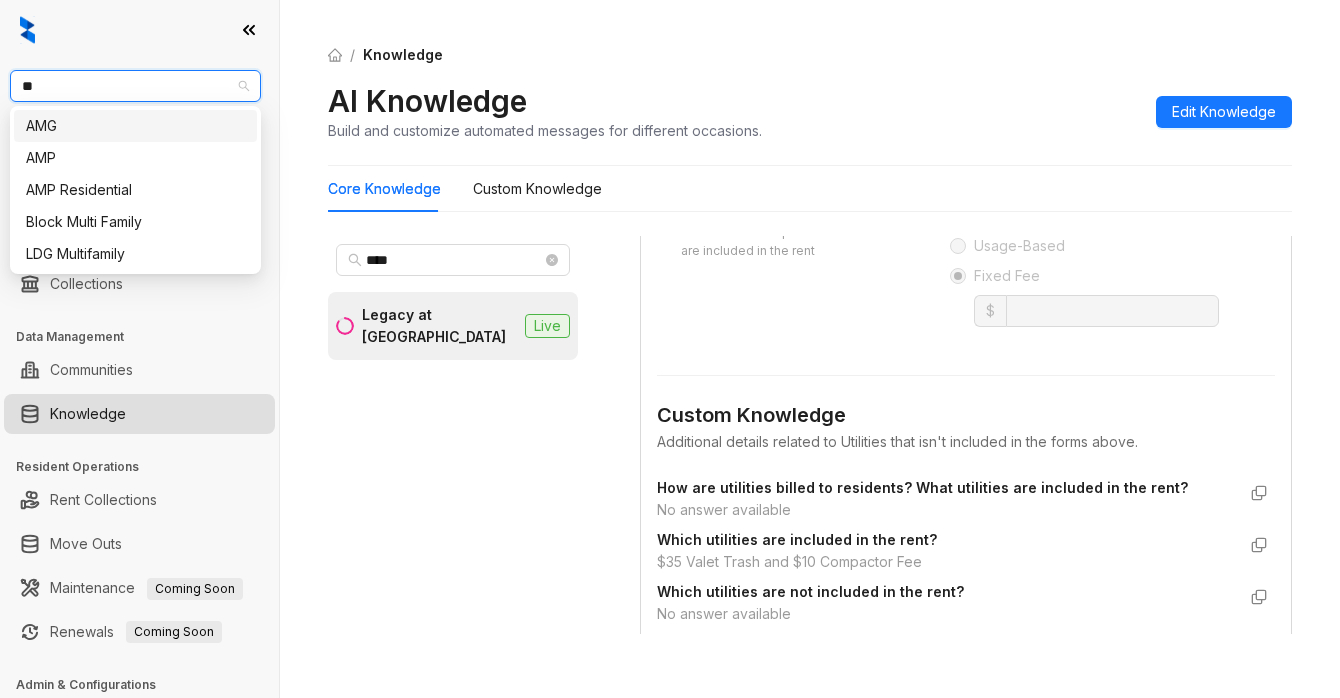 type on "***" 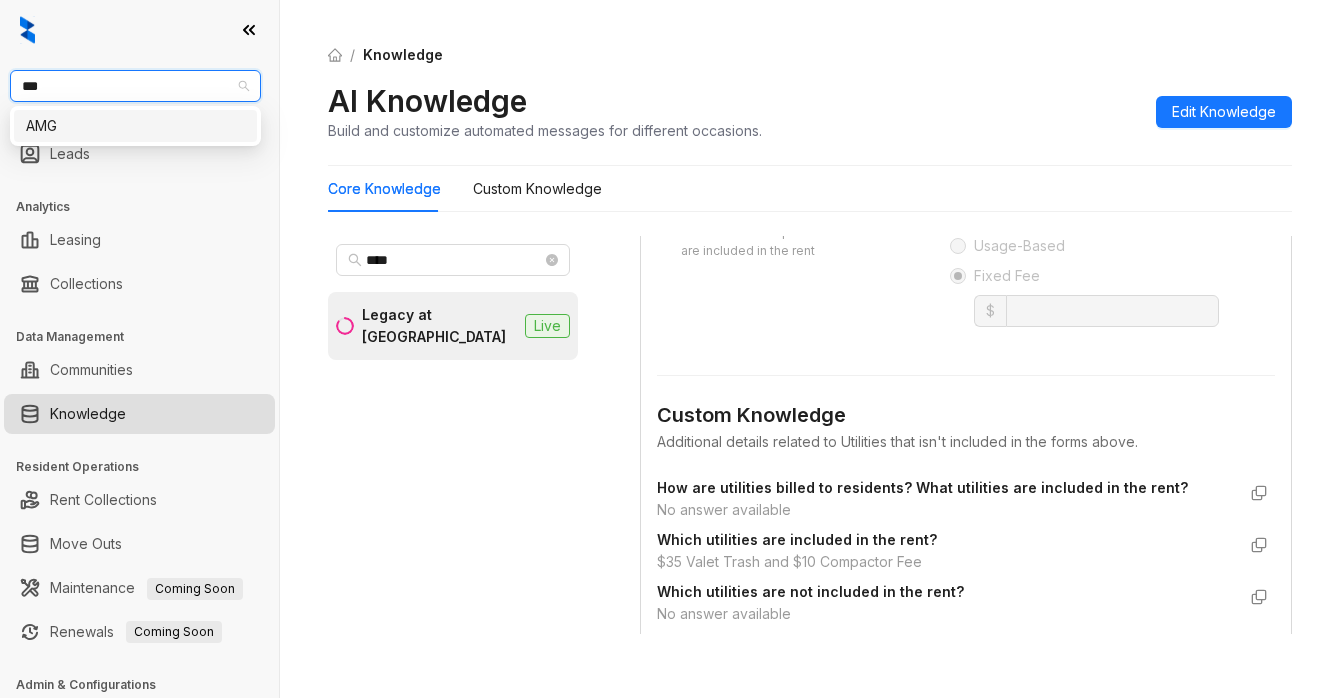 click on "AMG" at bounding box center (135, 126) 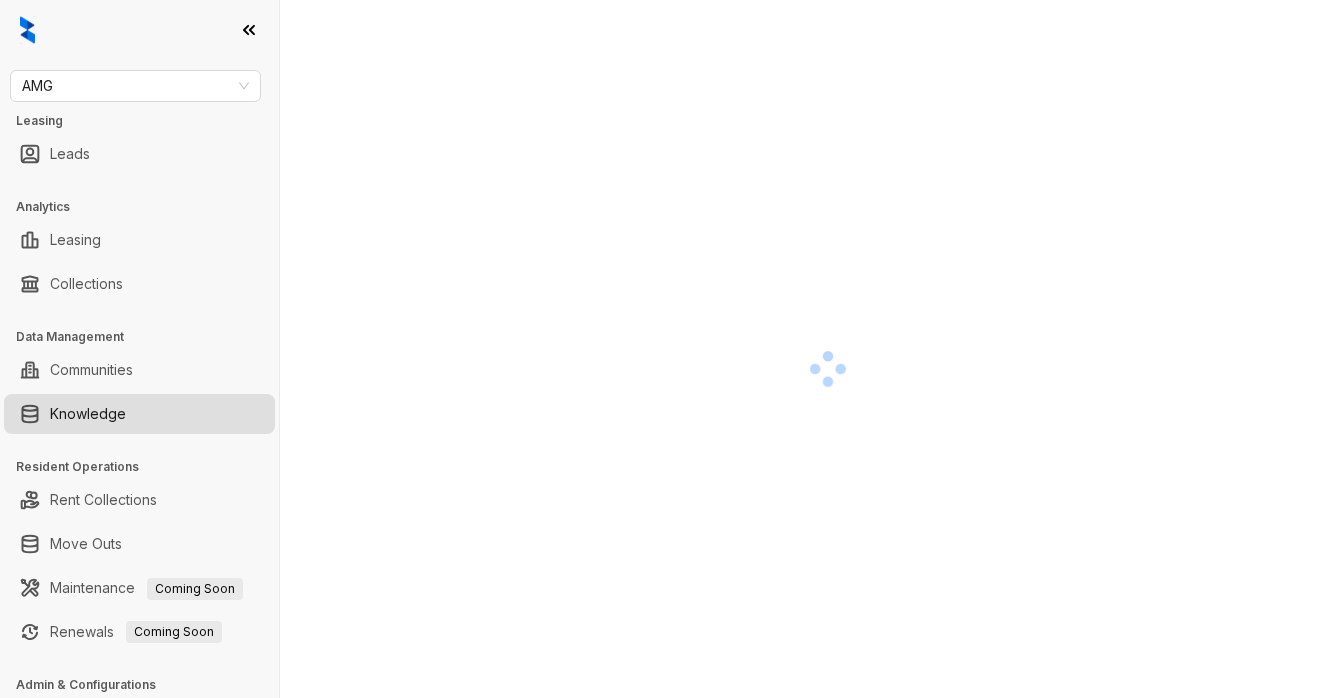 scroll, scrollTop: 0, scrollLeft: 0, axis: both 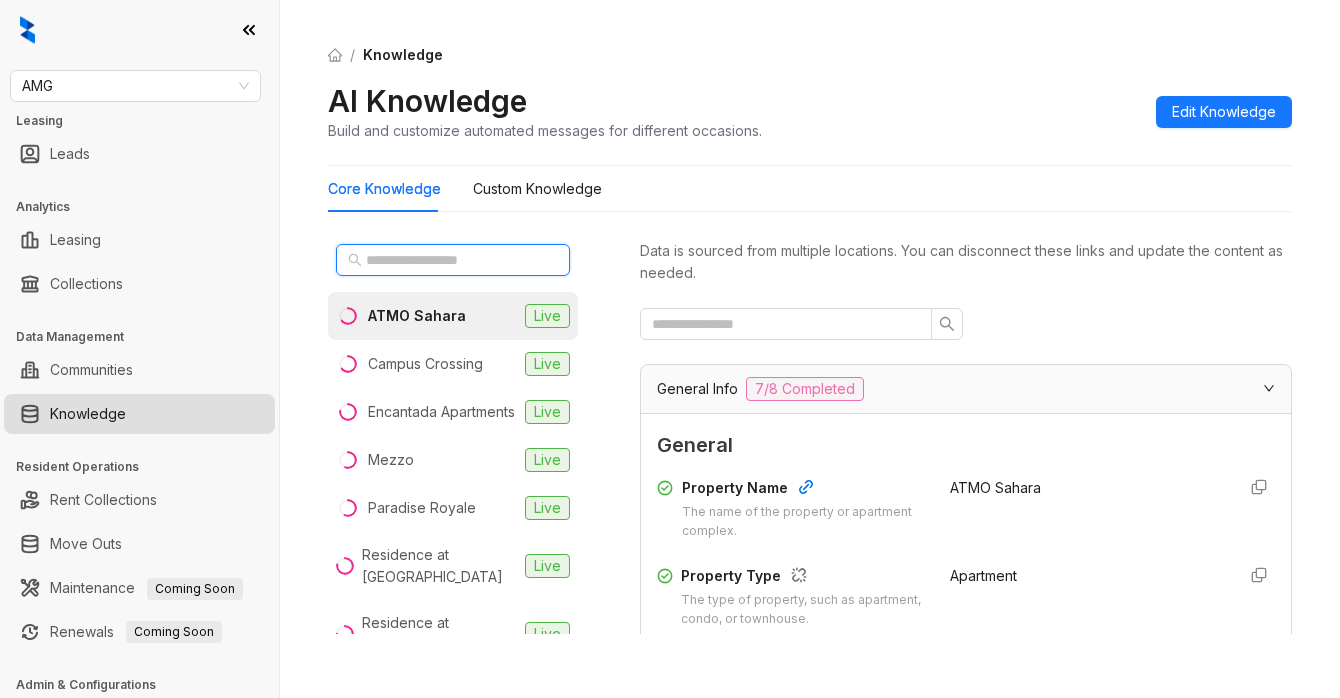 click at bounding box center [454, 260] 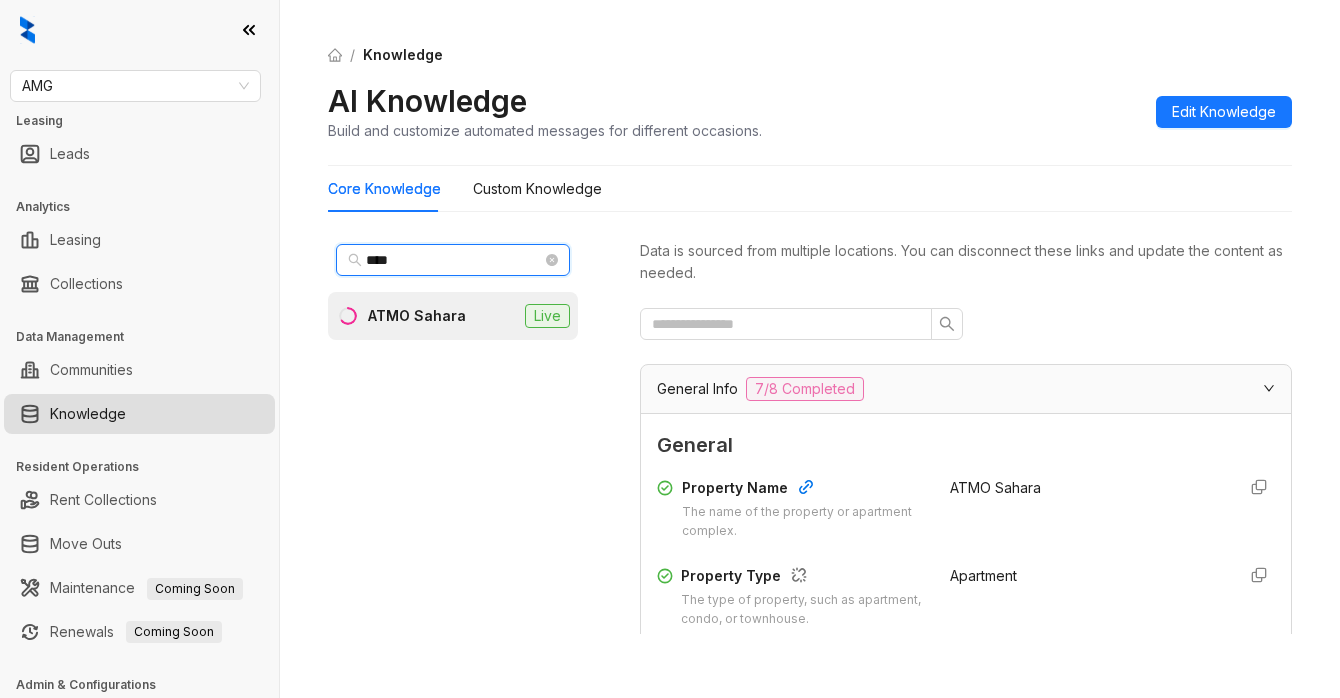 type on "****" 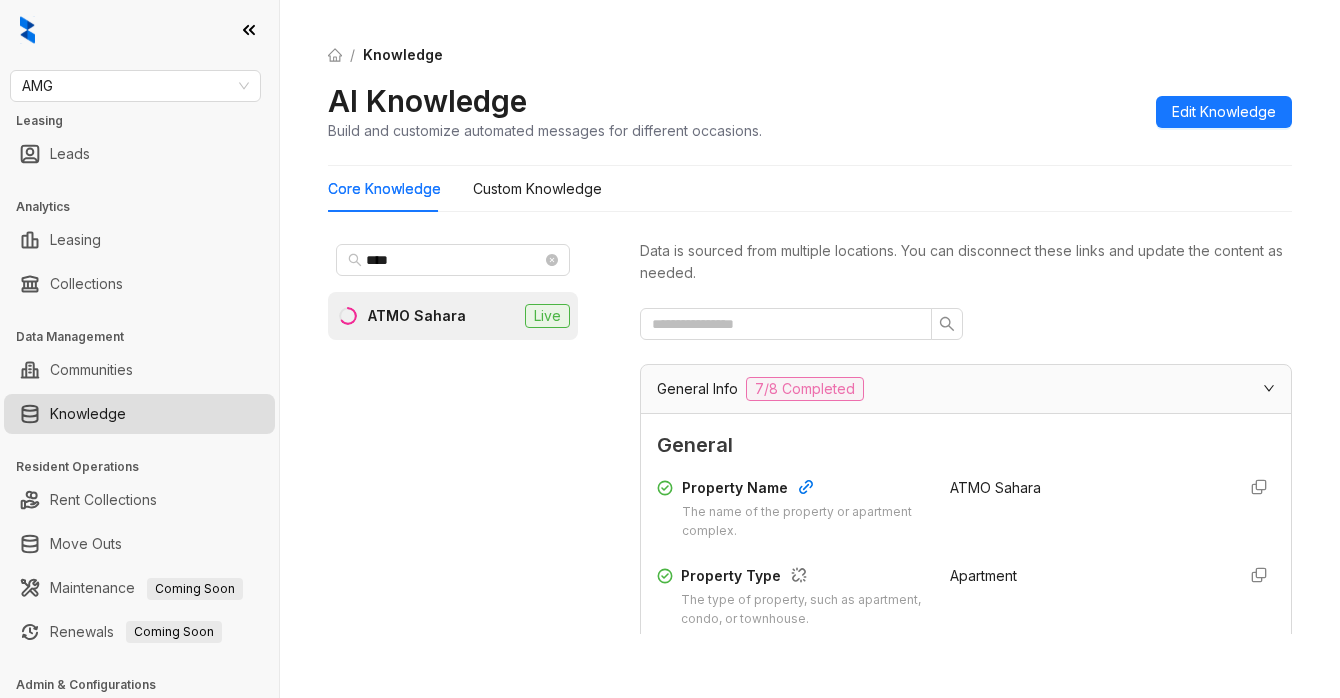click on "ATMO Sahara" at bounding box center (417, 316) 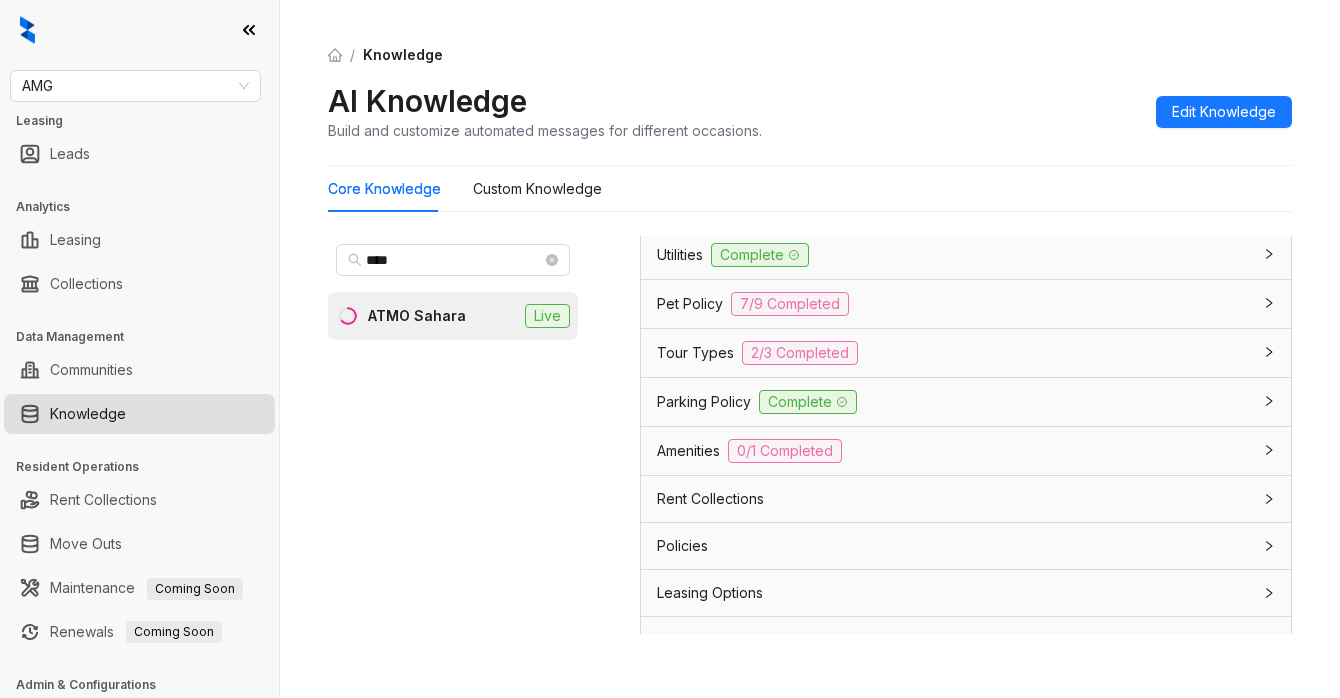 scroll, scrollTop: 1643, scrollLeft: 0, axis: vertical 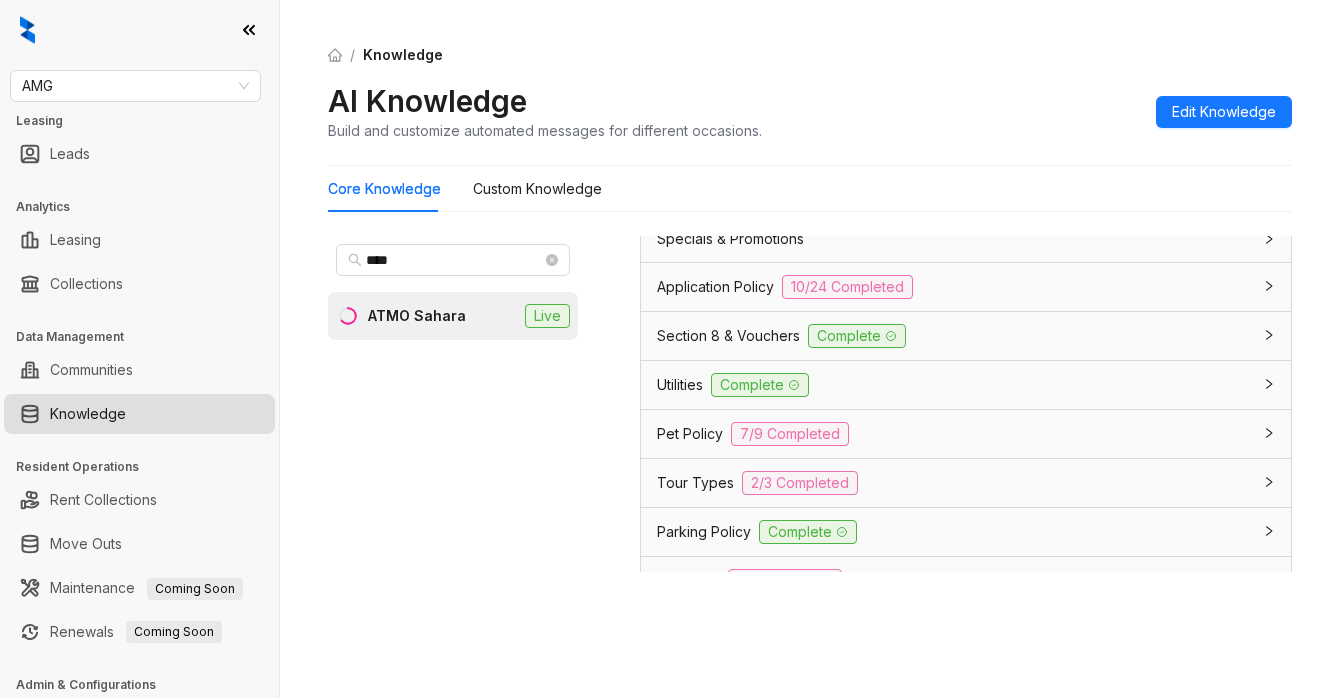 click on "Application Policy 10/24 Completed" at bounding box center (954, 287) 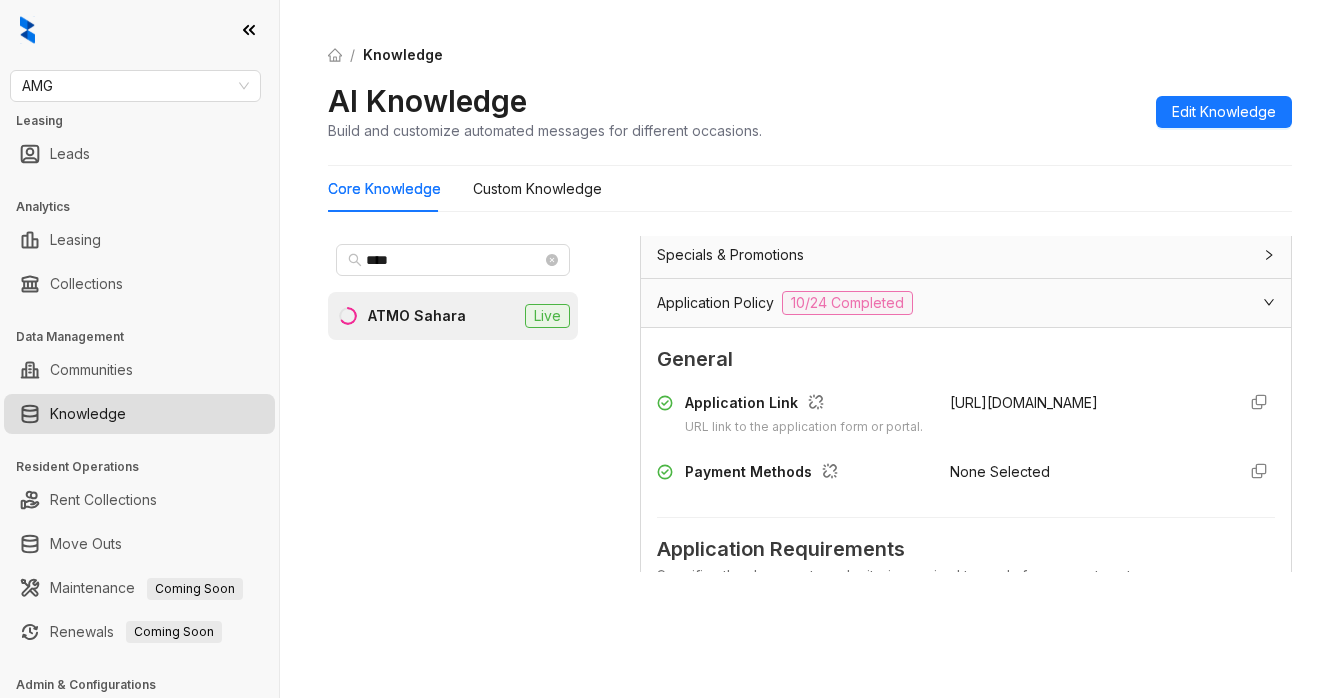 scroll, scrollTop: 1393, scrollLeft: 0, axis: vertical 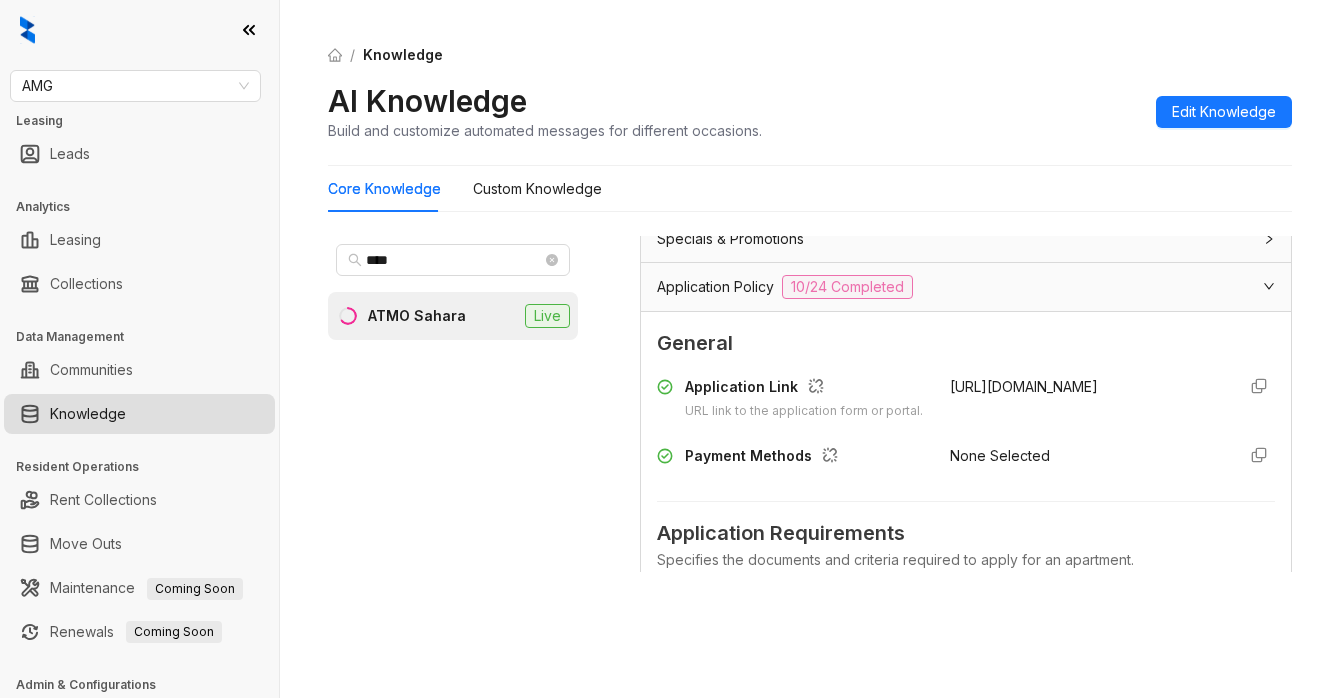 click on "Application Policy 10/24 Completed" at bounding box center [966, 287] 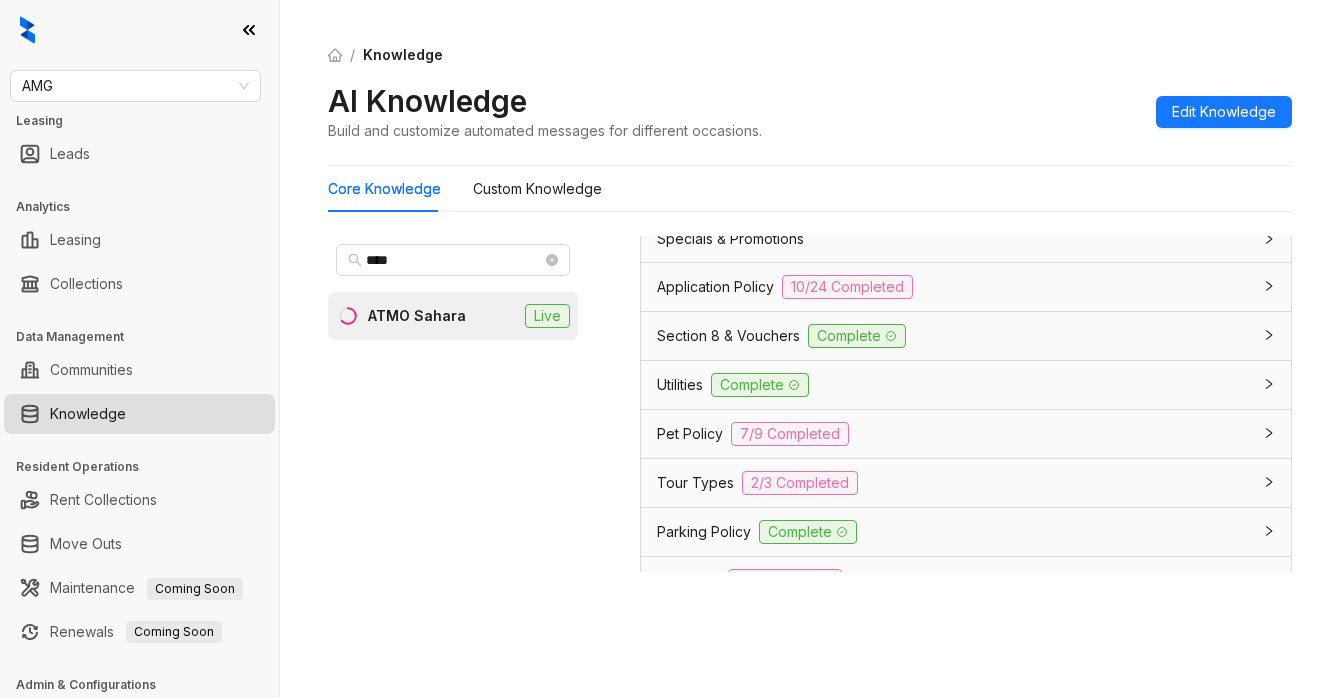 click on "Section 8 & Vouchers Complete" at bounding box center (954, 336) 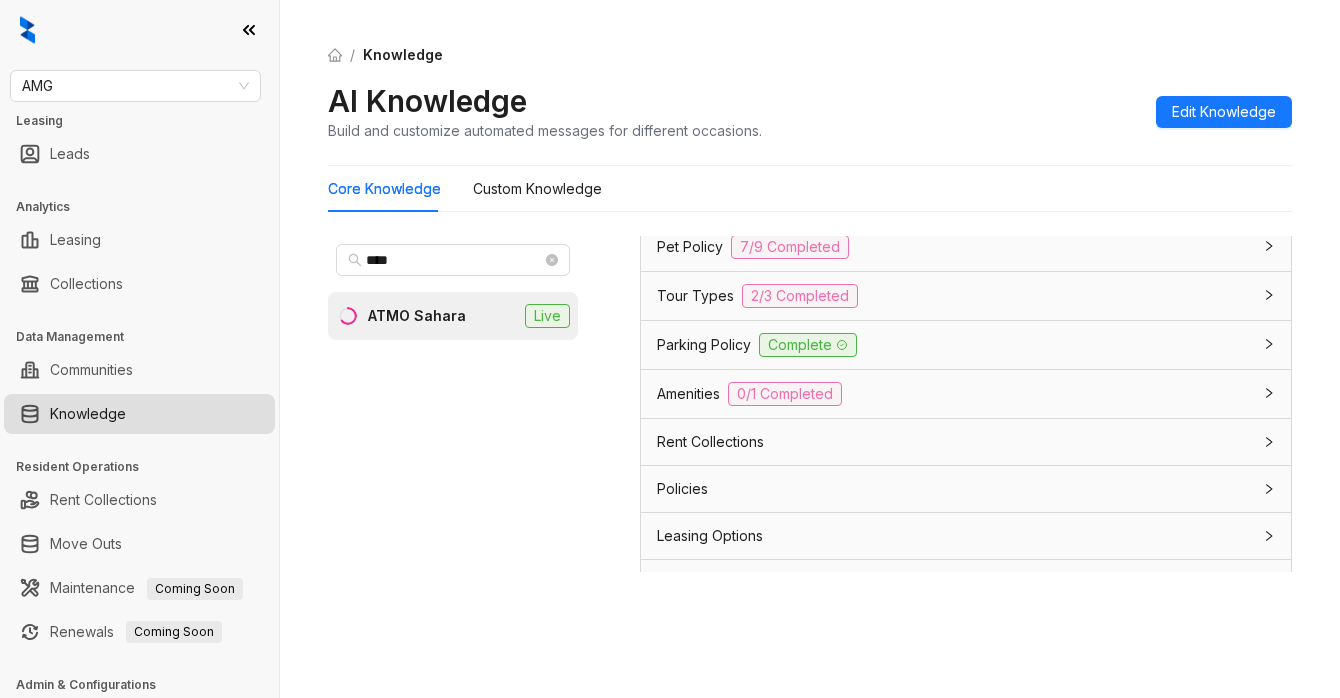 scroll, scrollTop: 1760, scrollLeft: 0, axis: vertical 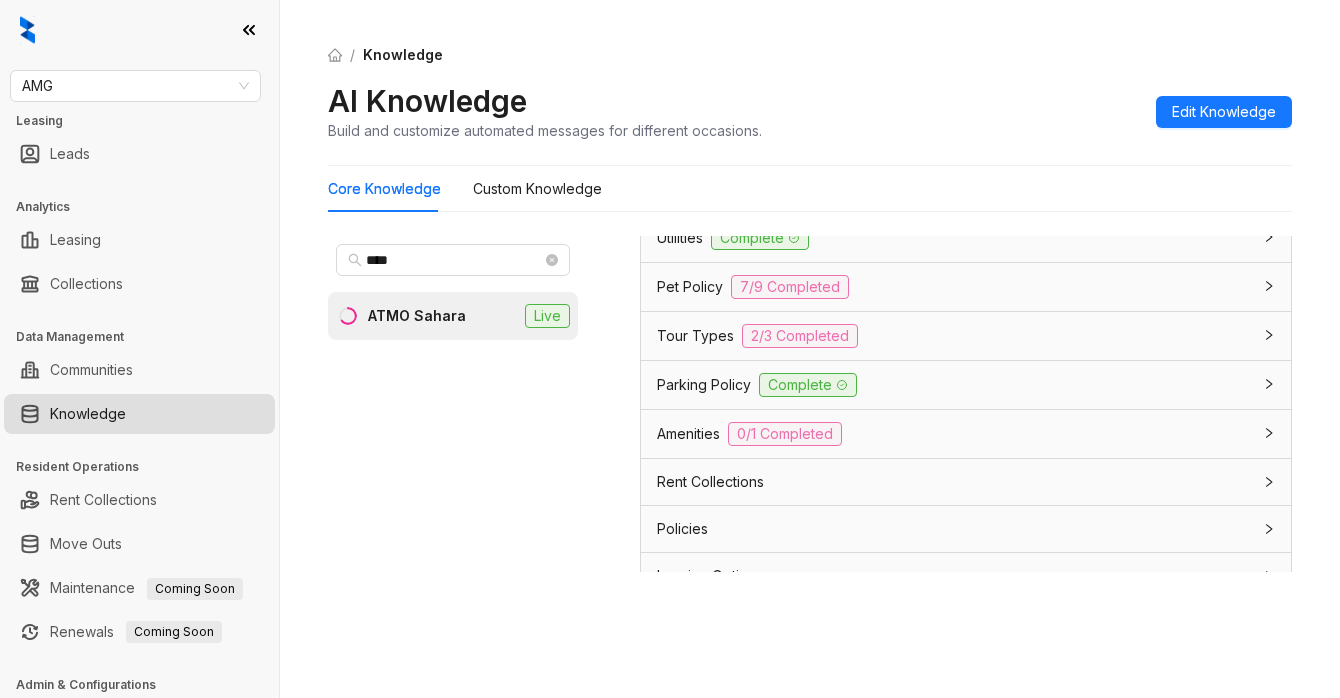 click on "Pet Policy 7/9 Completed" at bounding box center [954, 287] 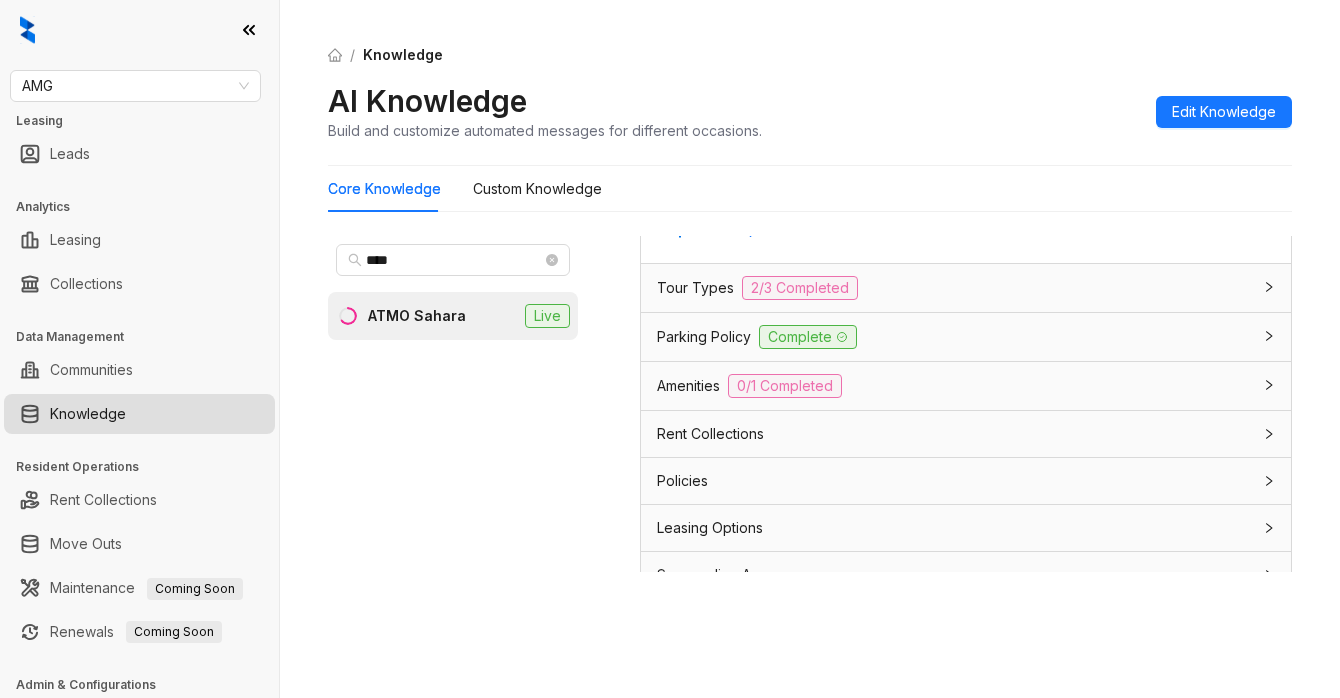 scroll, scrollTop: 3135, scrollLeft: 0, axis: vertical 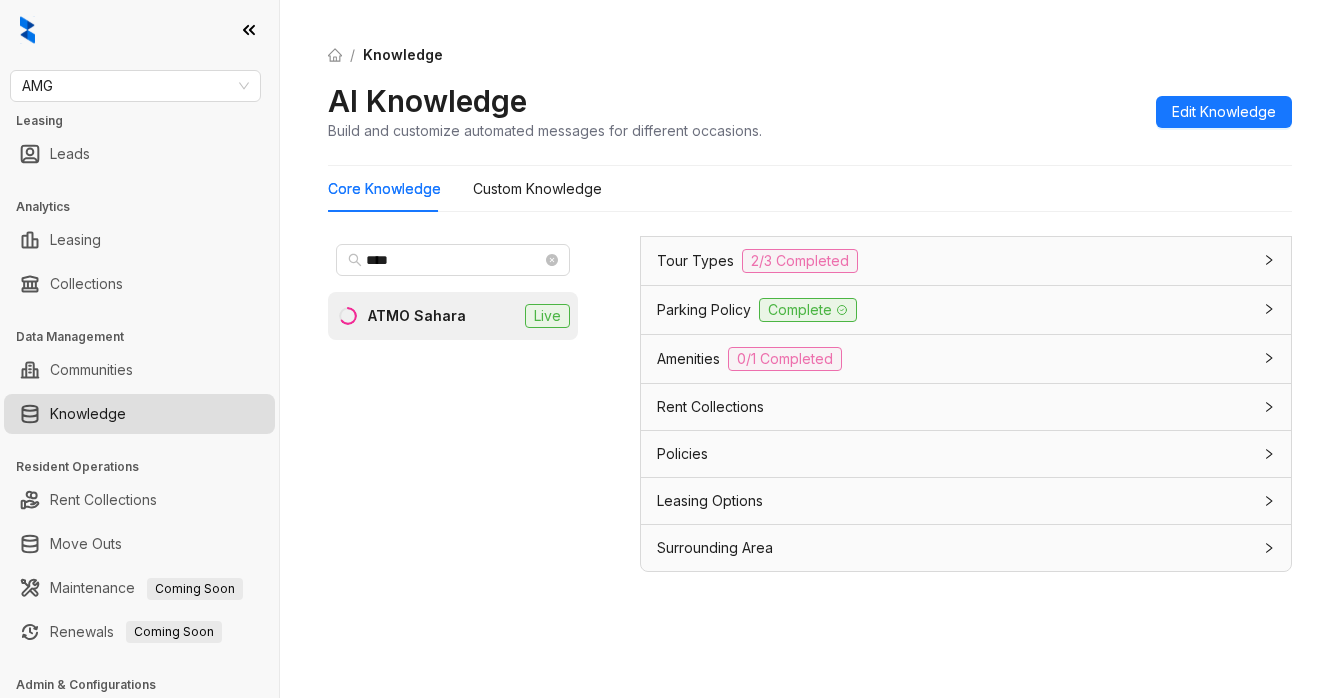 click on "Leasing Options" at bounding box center (954, 501) 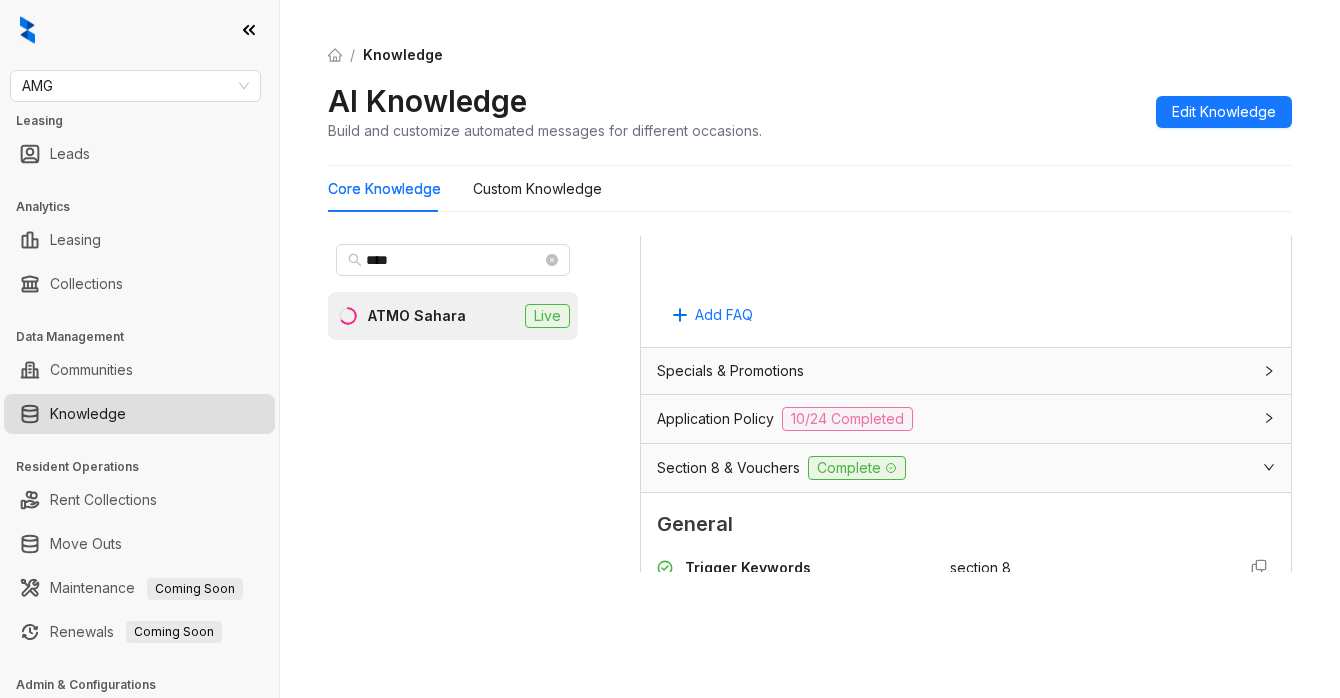 scroll, scrollTop: 1260, scrollLeft: 0, axis: vertical 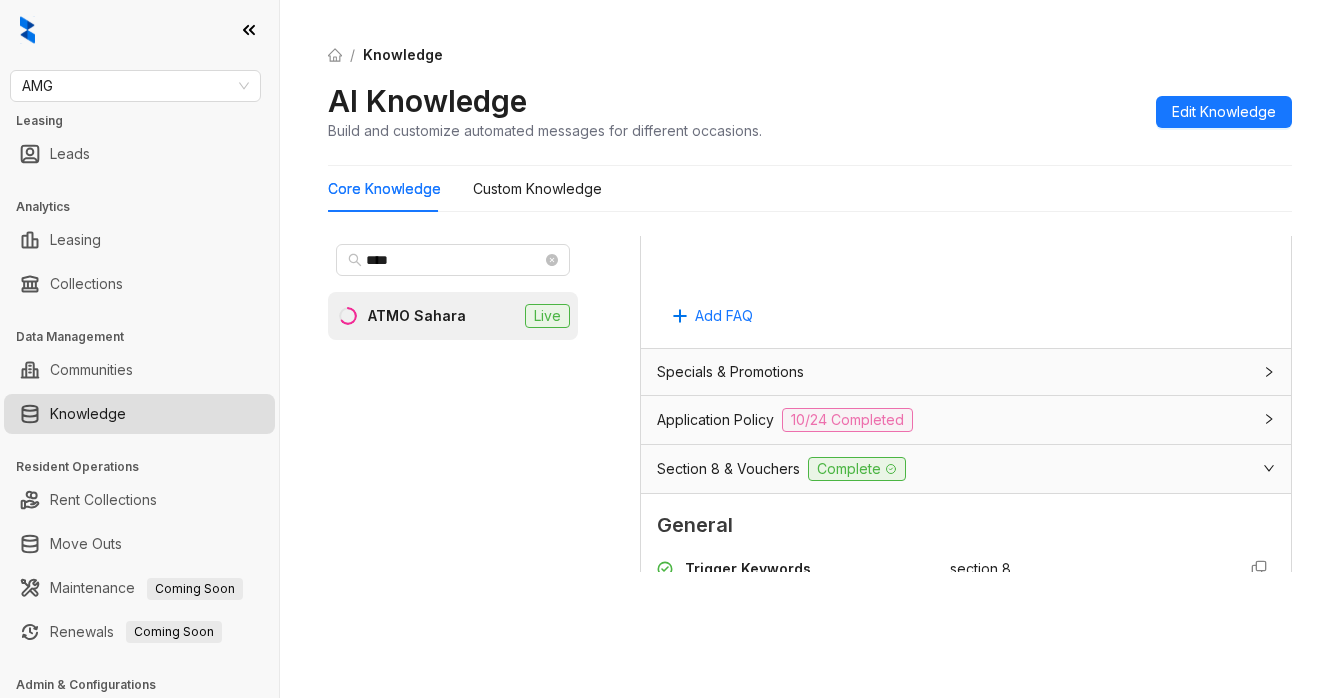 click on "Section 8 & Vouchers Complete" at bounding box center (954, 469) 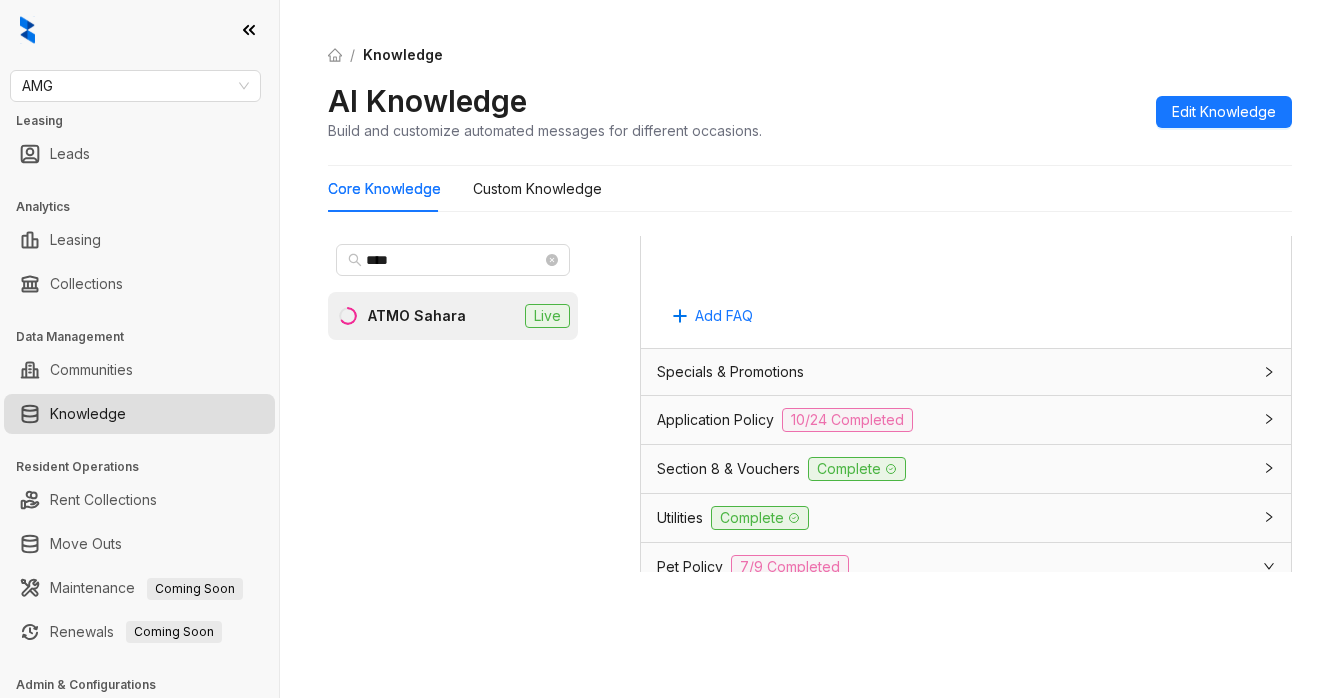 click on "Application Policy 10/24 Completed" at bounding box center (954, 420) 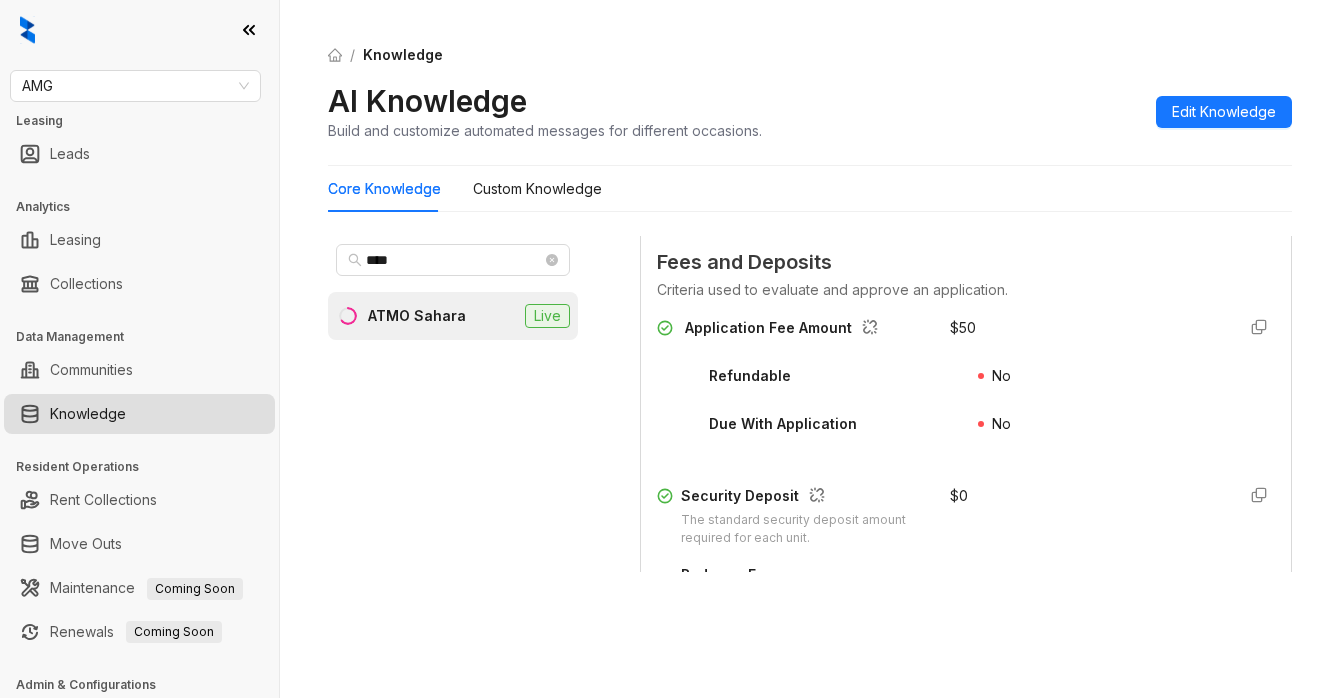 scroll, scrollTop: 2385, scrollLeft: 0, axis: vertical 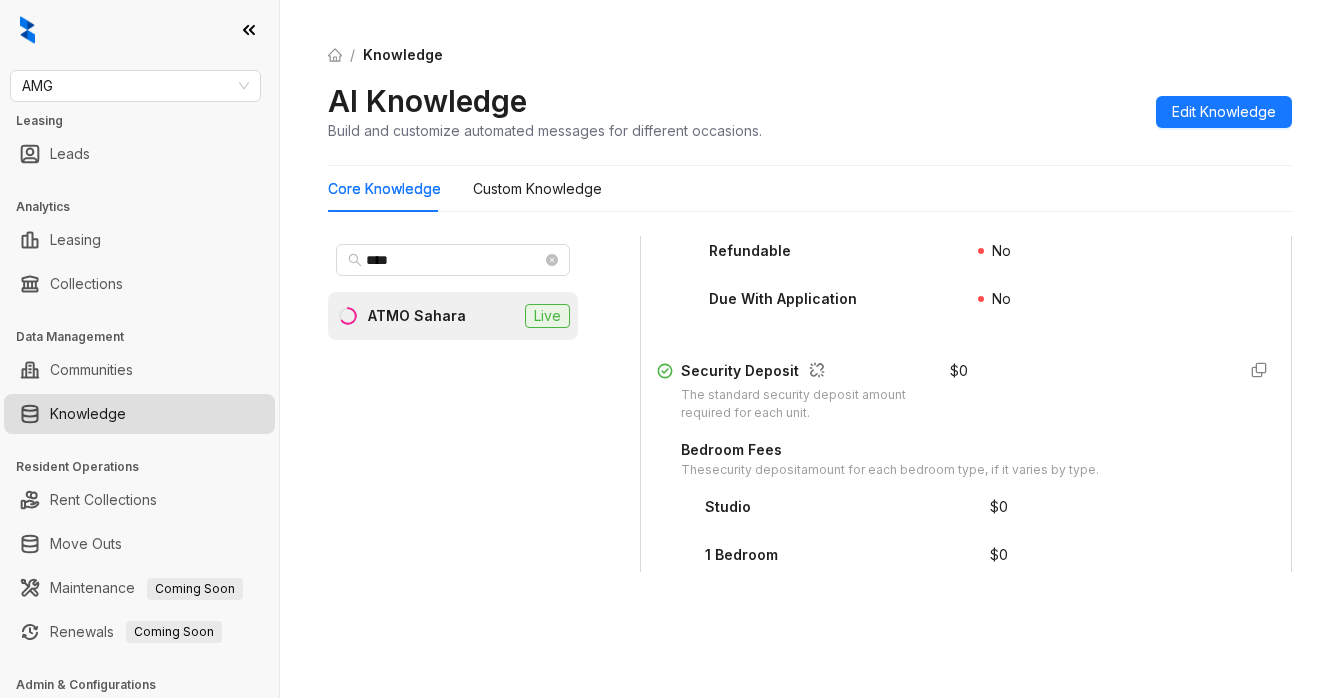 drag, startPoint x: 955, startPoint y: 256, endPoint x: 922, endPoint y: 247, distance: 34.20526 